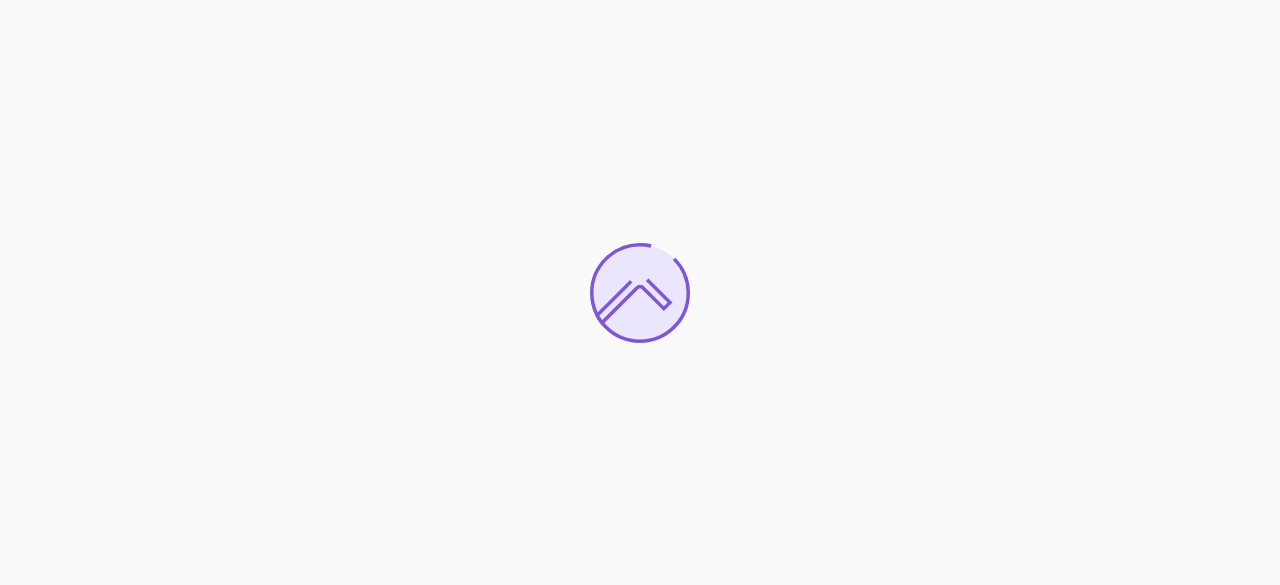 scroll, scrollTop: 0, scrollLeft: 0, axis: both 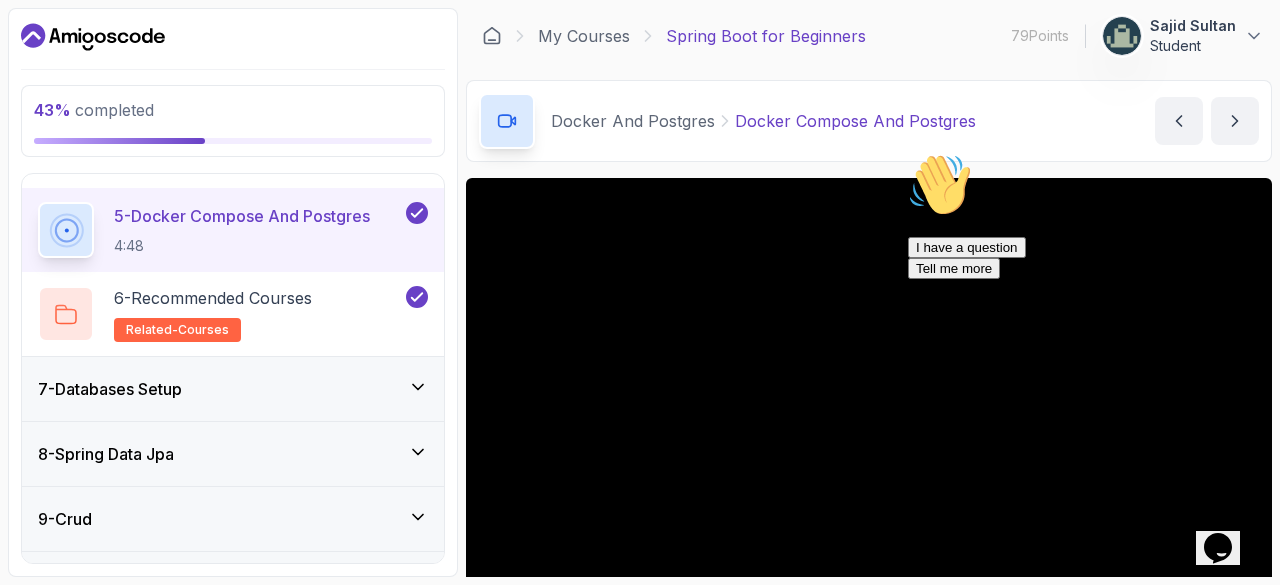 click on "7  -  Databases Setup" at bounding box center [233, 389] 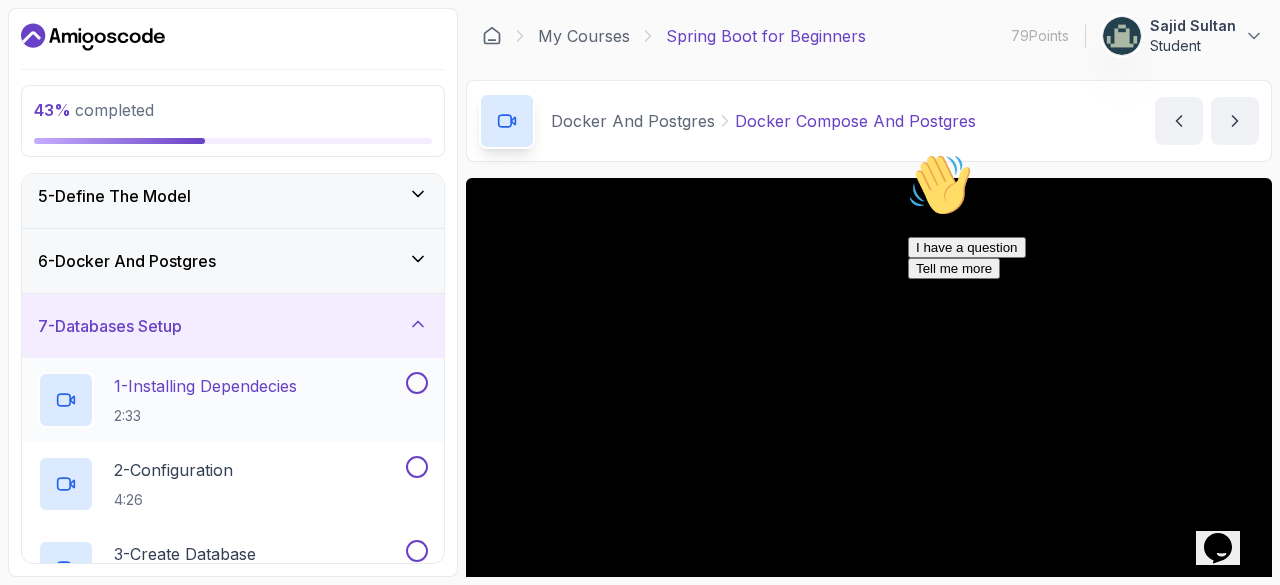 scroll, scrollTop: 269, scrollLeft: 0, axis: vertical 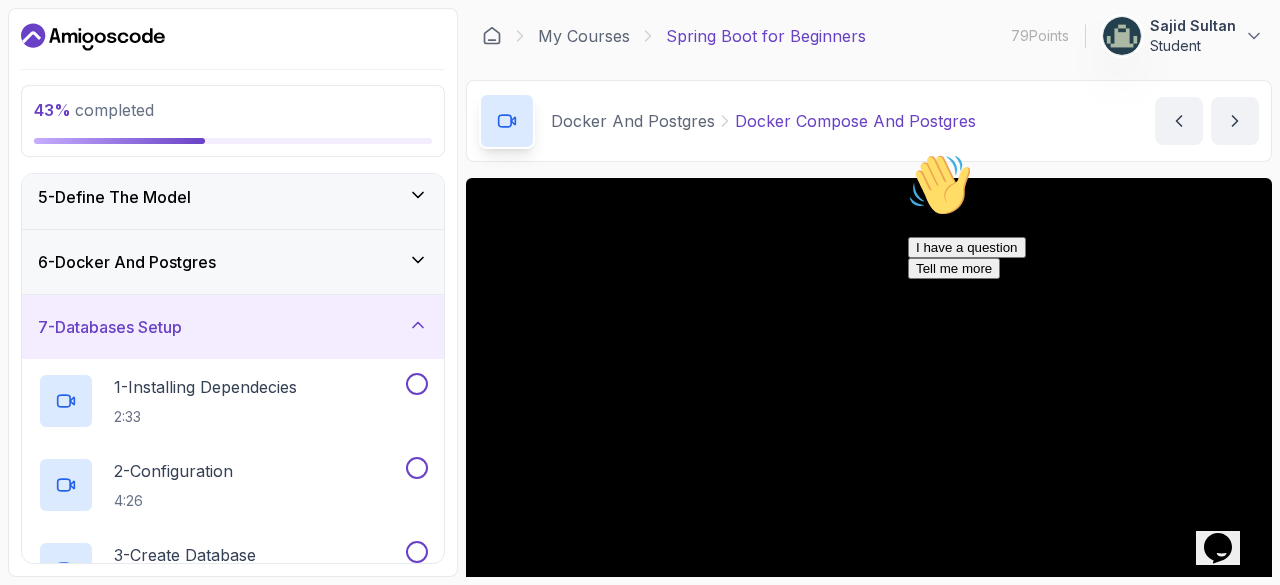 click on "6  -  Docker And Postgres" at bounding box center (233, 262) 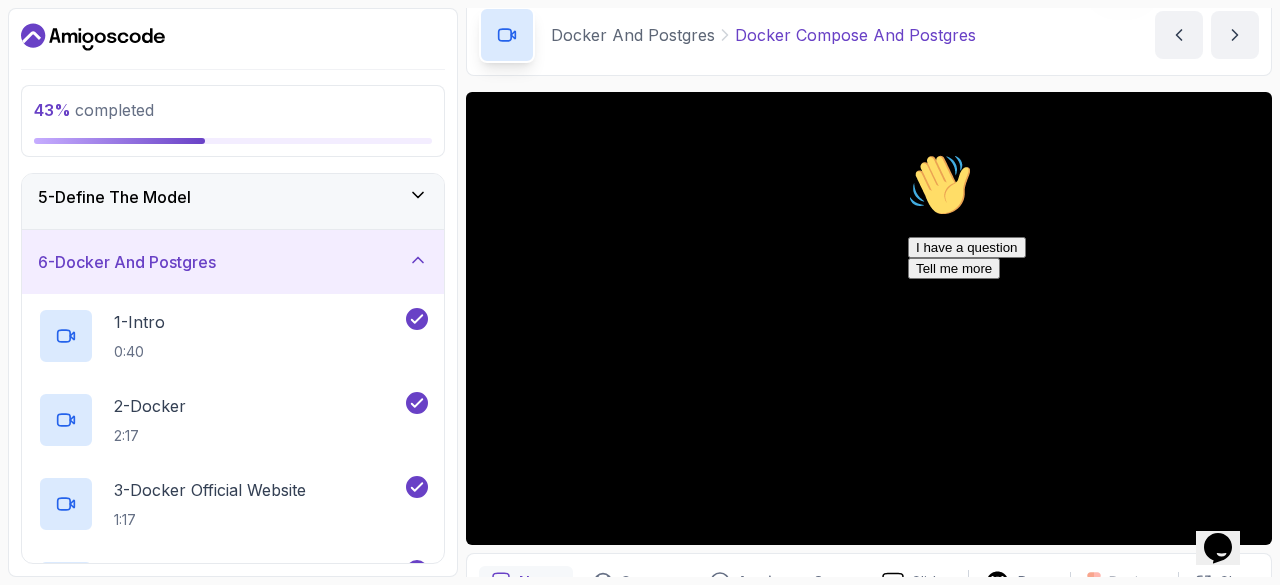 scroll, scrollTop: 87, scrollLeft: 0, axis: vertical 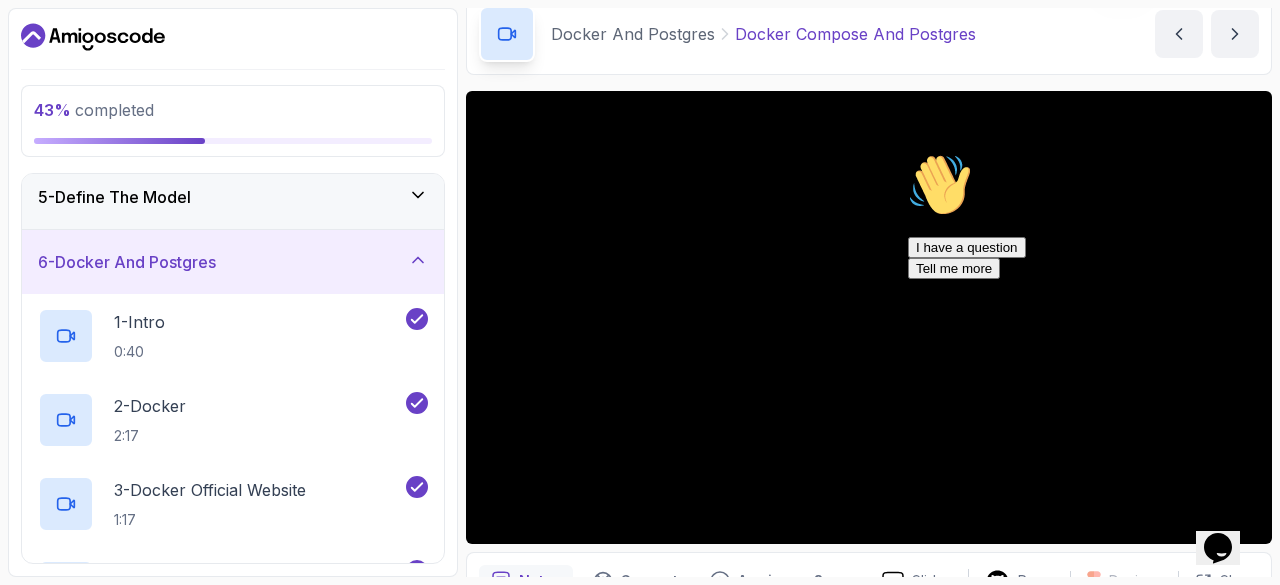 drag, startPoint x: 2141, startPoint y: 443, endPoint x: 1241, endPoint y: 298, distance: 911.6057 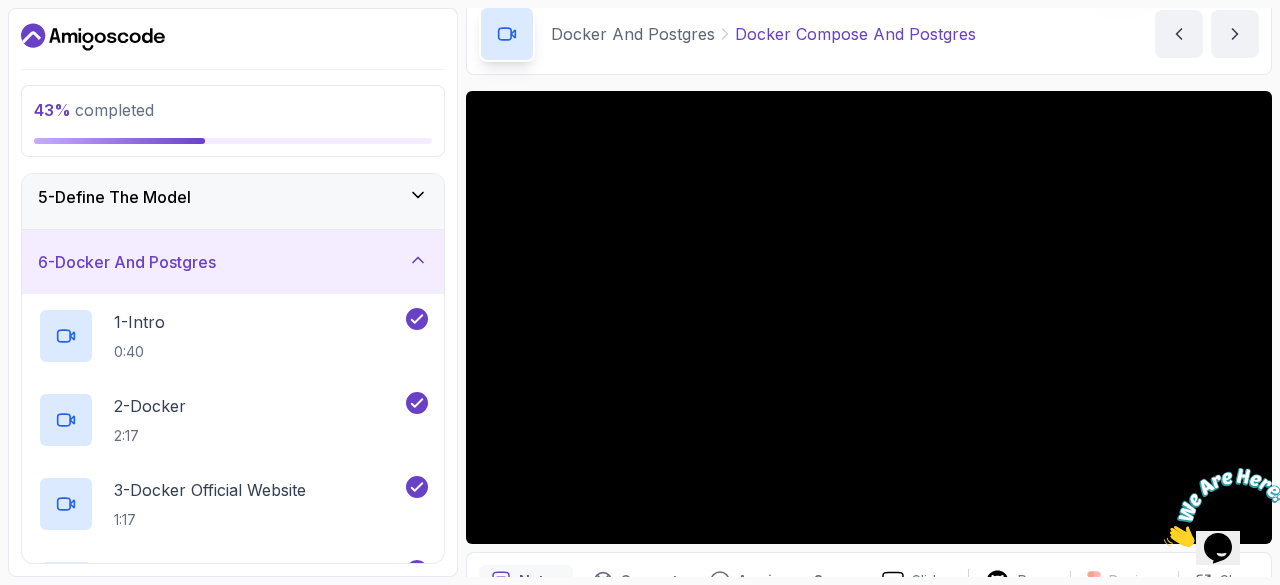 drag, startPoint x: 1228, startPoint y: 530, endPoint x: 860, endPoint y: 49, distance: 605.62775 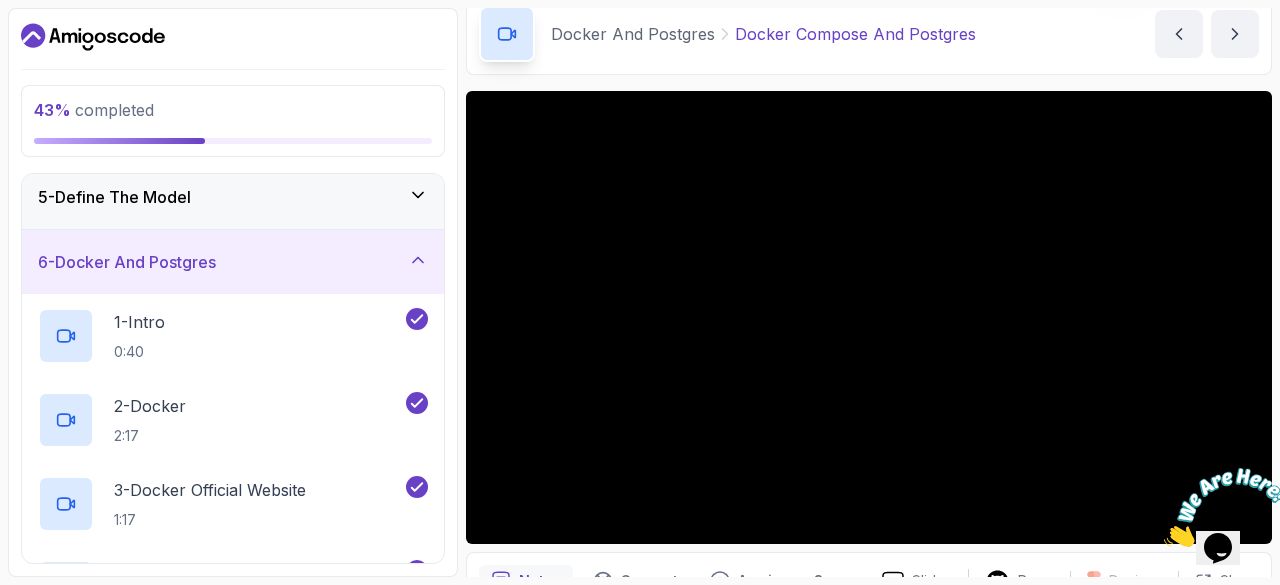 drag, startPoint x: 1225, startPoint y: 536, endPoint x: 1104, endPoint y: 406, distance: 177.59785 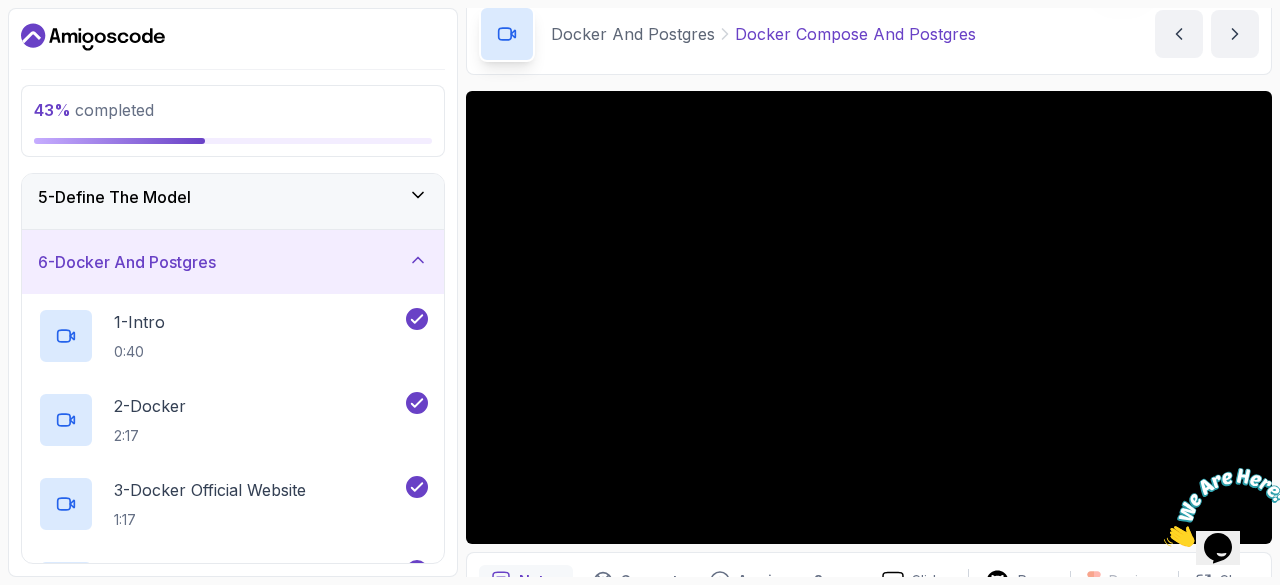 drag, startPoint x: 889, startPoint y: 227, endPoint x: 1224, endPoint y: 518, distance: 443.7409 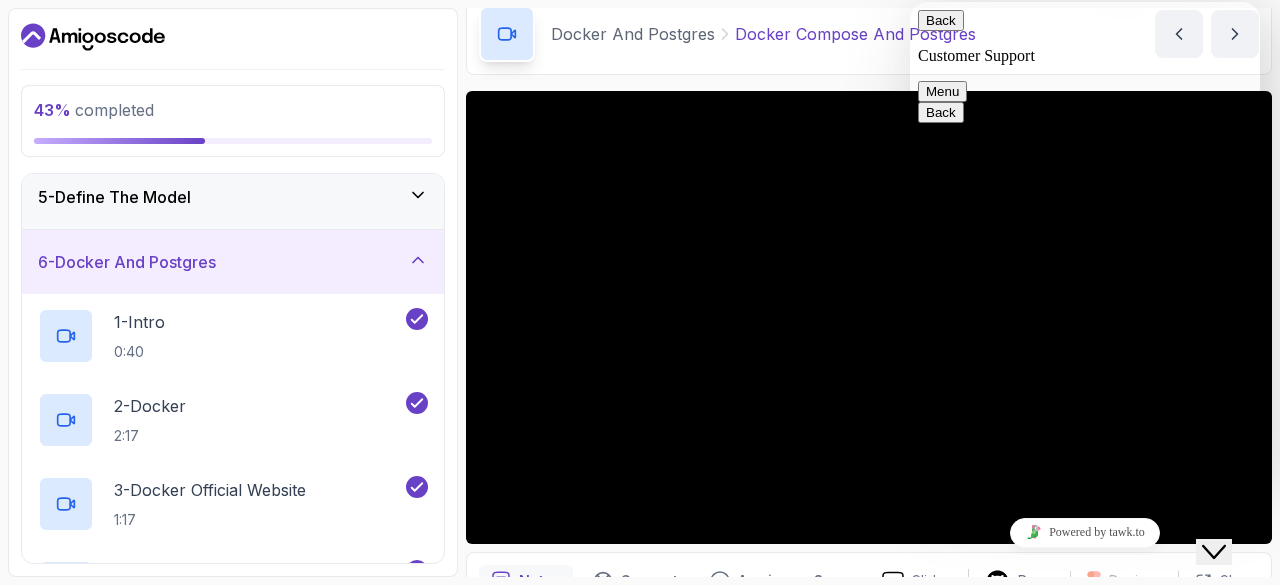 click on "Menu" at bounding box center [942, 91] 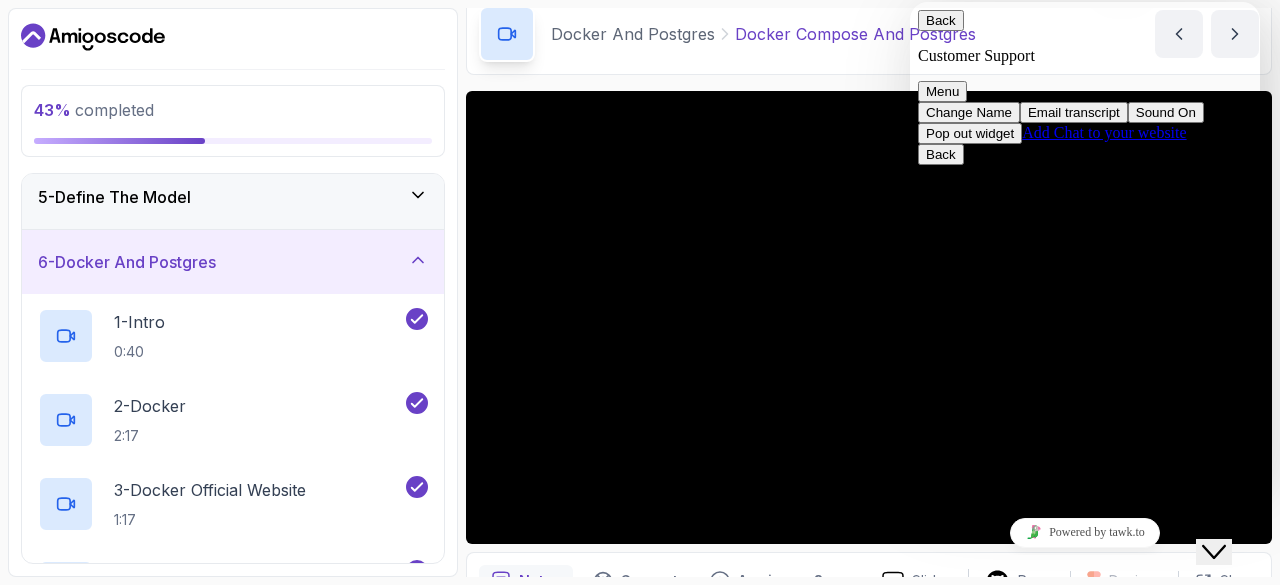click on "Close Chat This icon closes the chat window." at bounding box center [1214, 552] 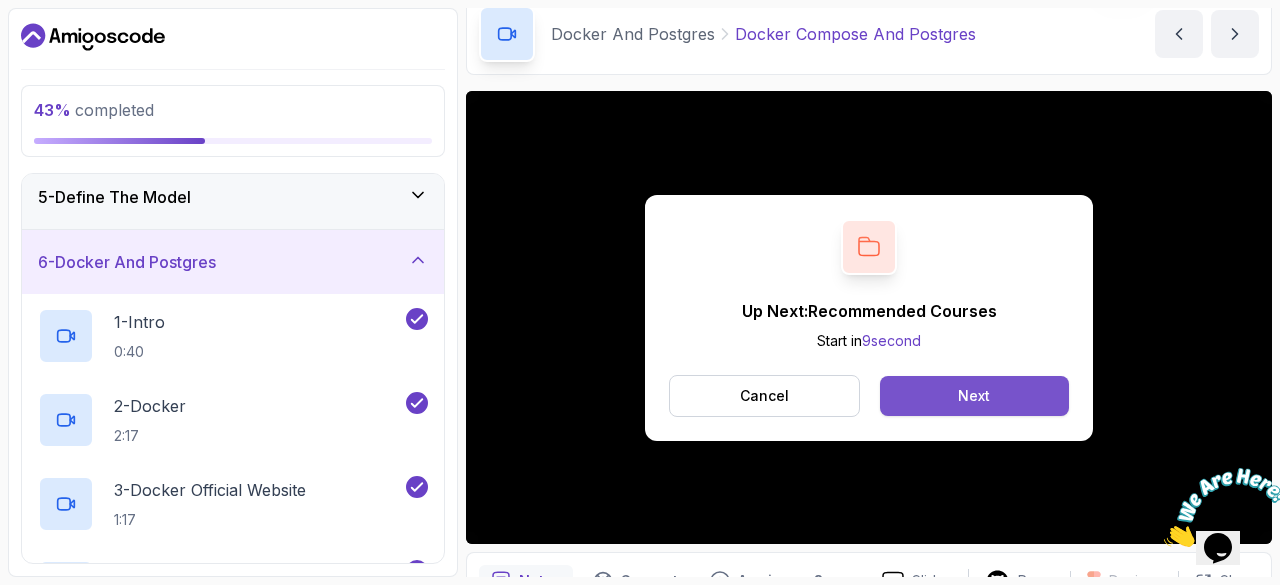 click on "Next" at bounding box center (974, 396) 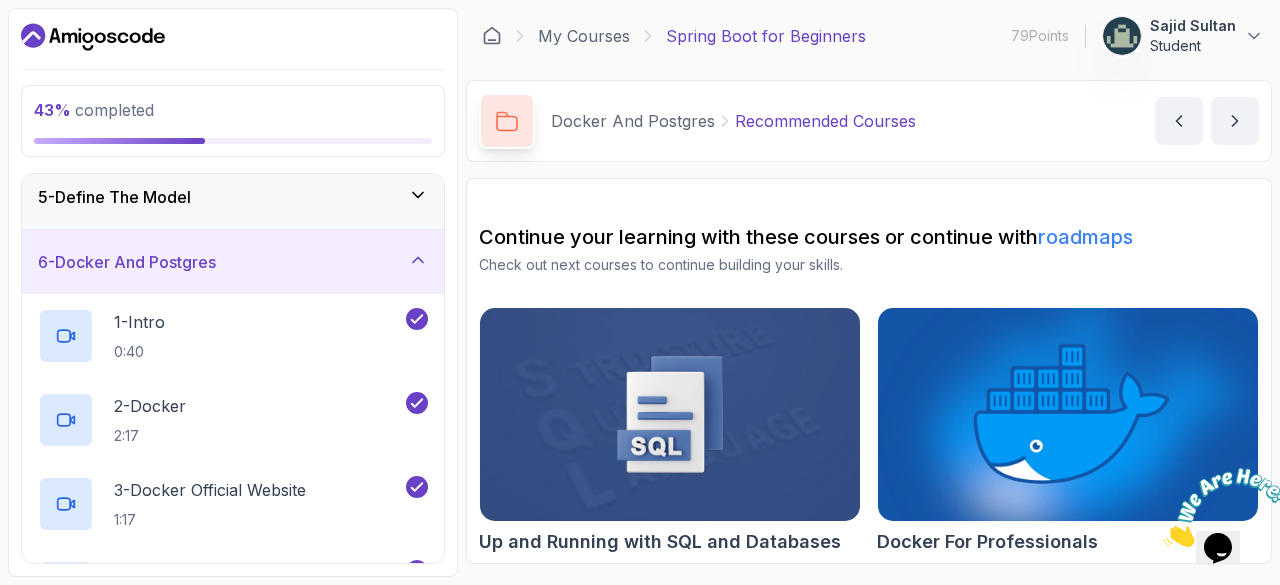 scroll, scrollTop: 0, scrollLeft: 0, axis: both 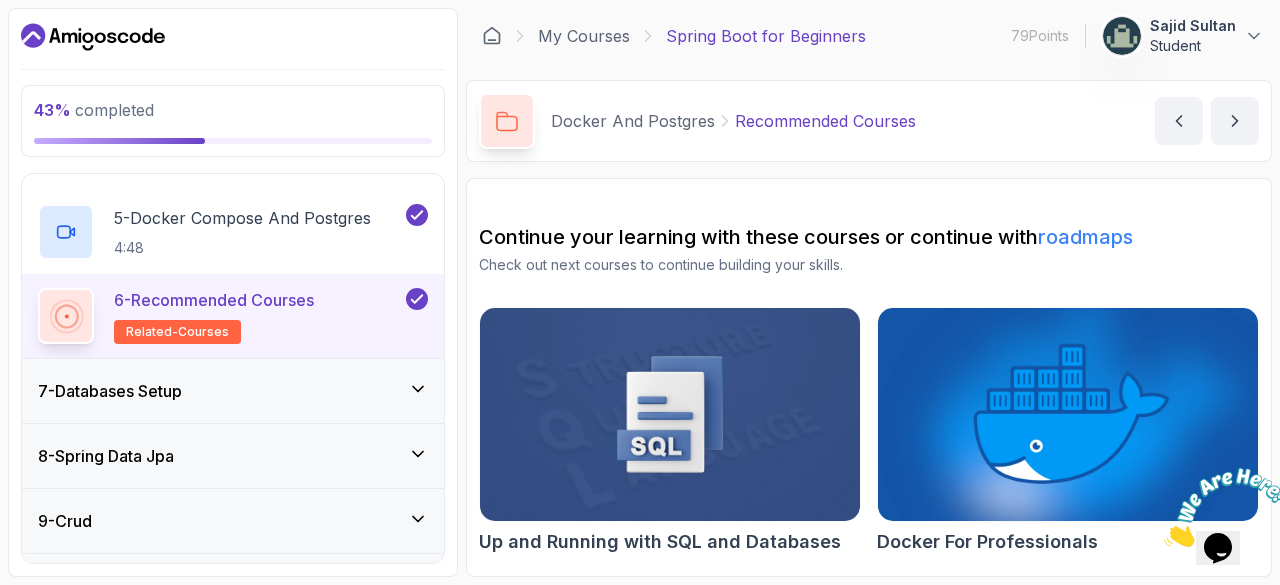 click on "7  -  Databases Setup" at bounding box center (233, 391) 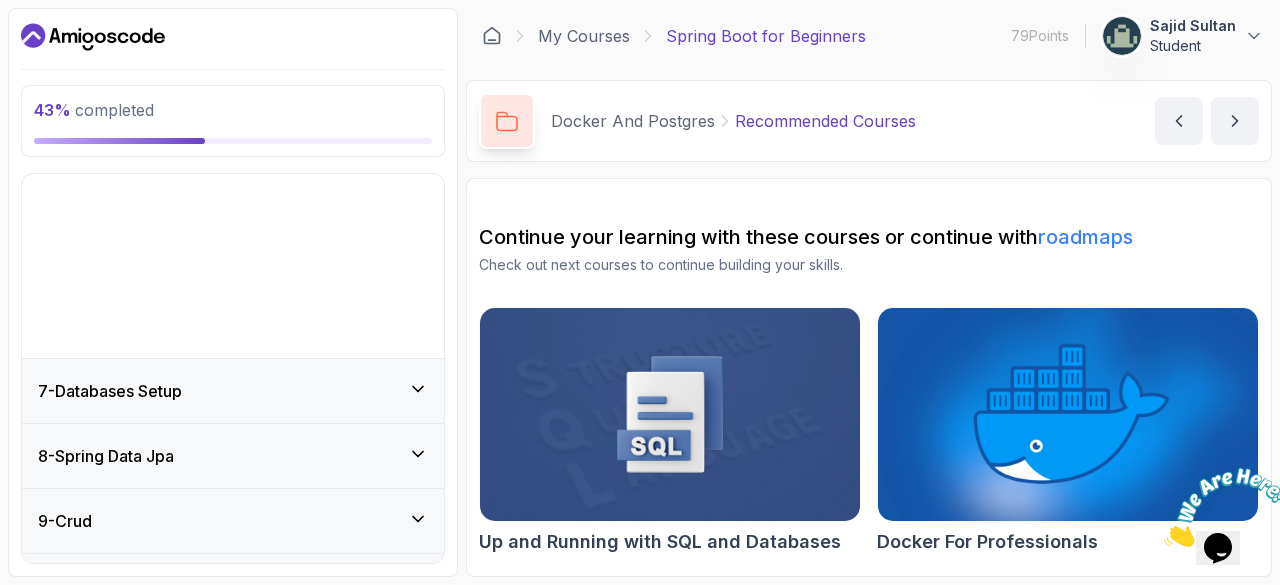 scroll, scrollTop: 384, scrollLeft: 0, axis: vertical 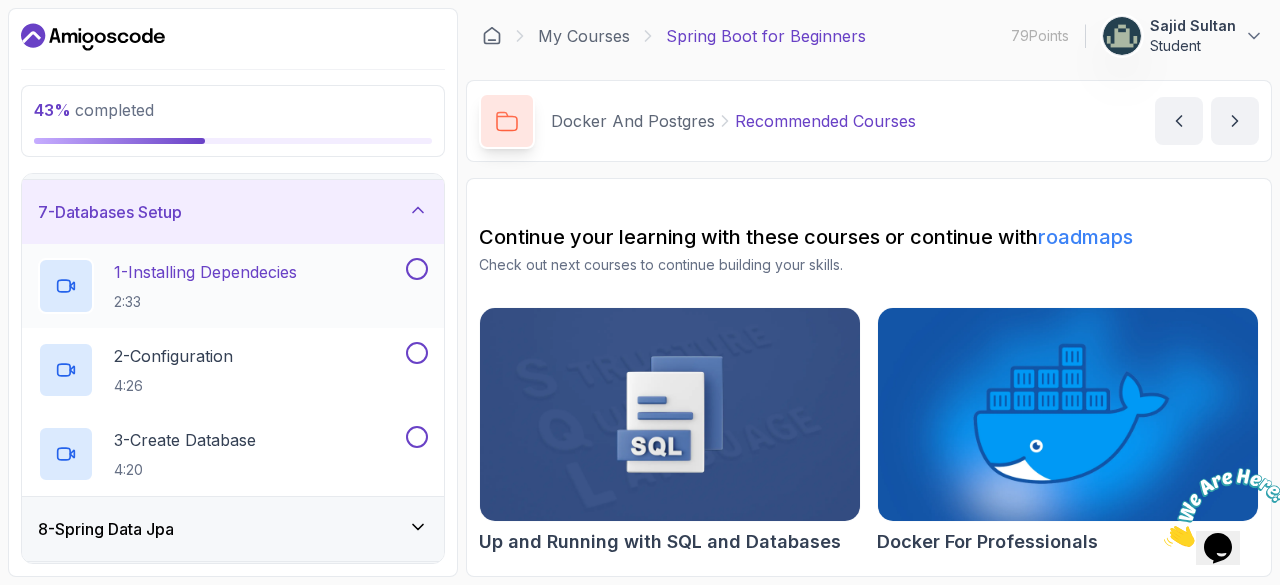 click on "1  -  Installing Dependecies 2:33" at bounding box center (220, 286) 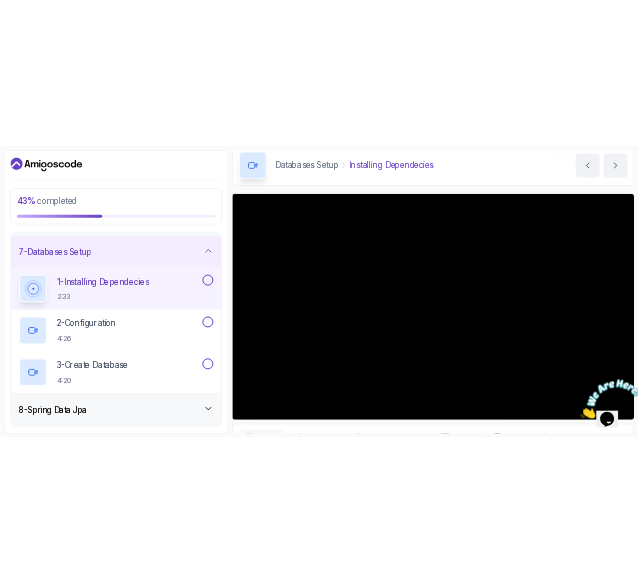 scroll, scrollTop: 83, scrollLeft: 0, axis: vertical 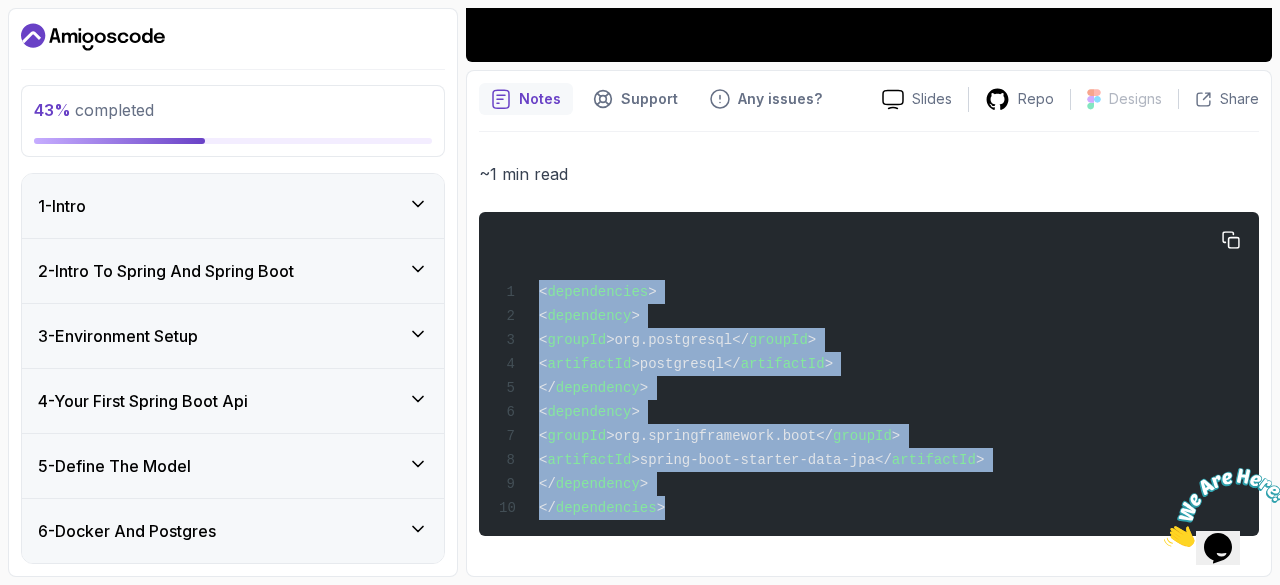 drag, startPoint x: 652, startPoint y: 510, endPoint x: 536, endPoint y: 289, distance: 249.59367 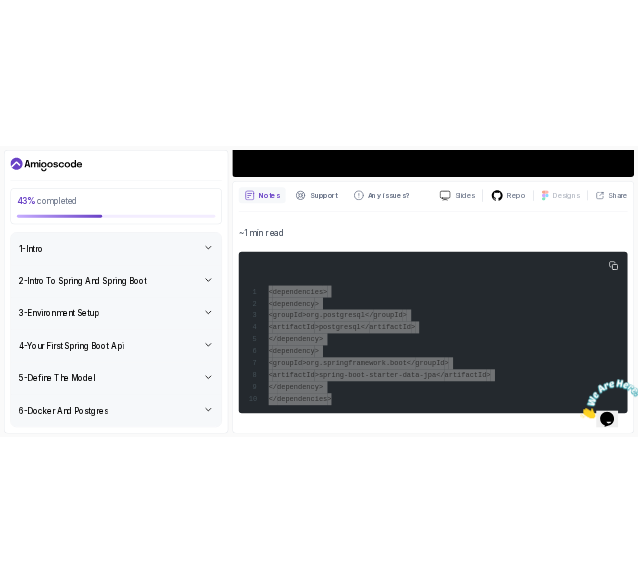 scroll, scrollTop: 574, scrollLeft: 0, axis: vertical 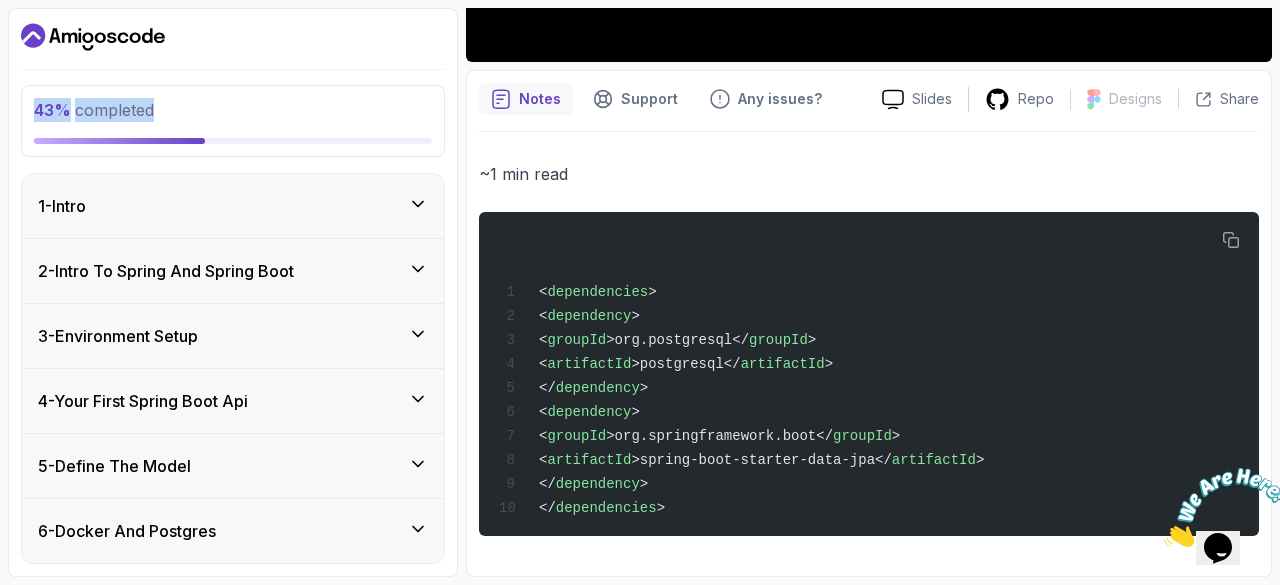 drag, startPoint x: 461, startPoint y: 65, endPoint x: 407, endPoint y: 79, distance: 55.7853 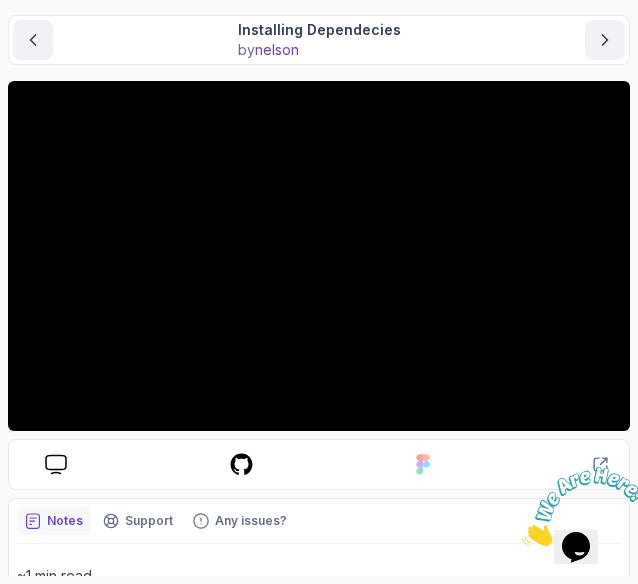 scroll, scrollTop: 172, scrollLeft: 0, axis: vertical 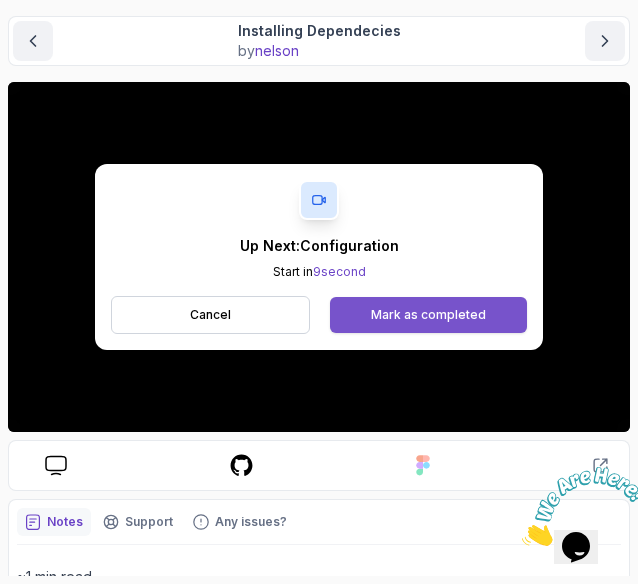drag, startPoint x: 426, startPoint y: 325, endPoint x: 369, endPoint y: 303, distance: 61.09828 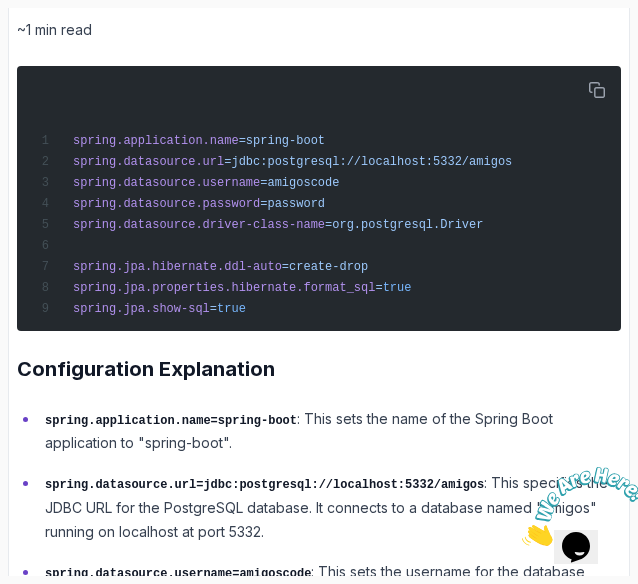 scroll, scrollTop: 717, scrollLeft: 0, axis: vertical 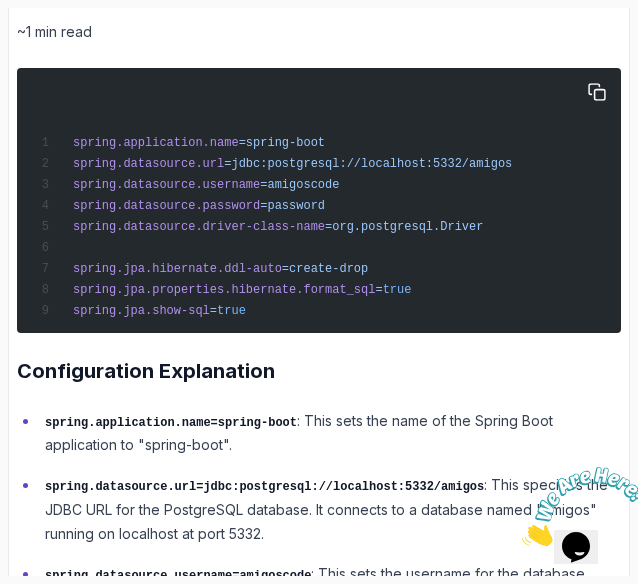drag, startPoint x: 231, startPoint y: 301, endPoint x: 154, endPoint y: 227, distance: 106.7942 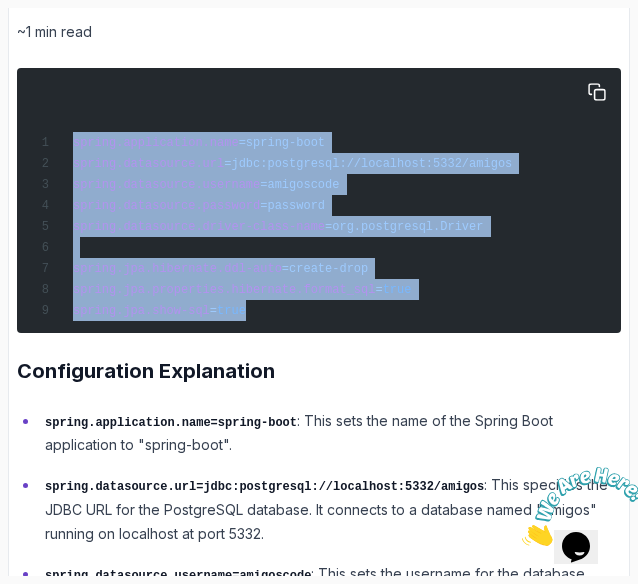 drag, startPoint x: 75, startPoint y: 141, endPoint x: 256, endPoint y: 311, distance: 248.31633 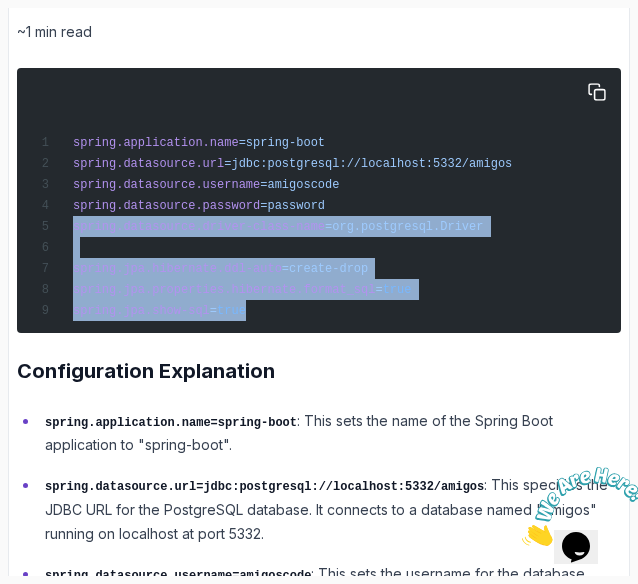 drag, startPoint x: 72, startPoint y: 223, endPoint x: 318, endPoint y: 308, distance: 260.27103 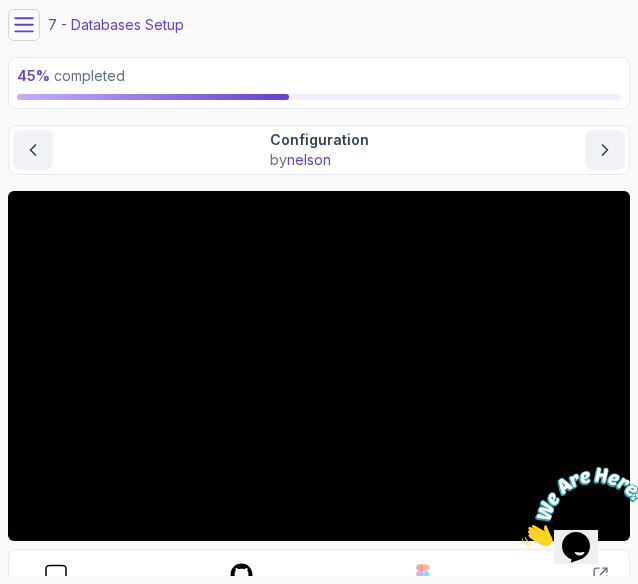 scroll, scrollTop: 70, scrollLeft: 0, axis: vertical 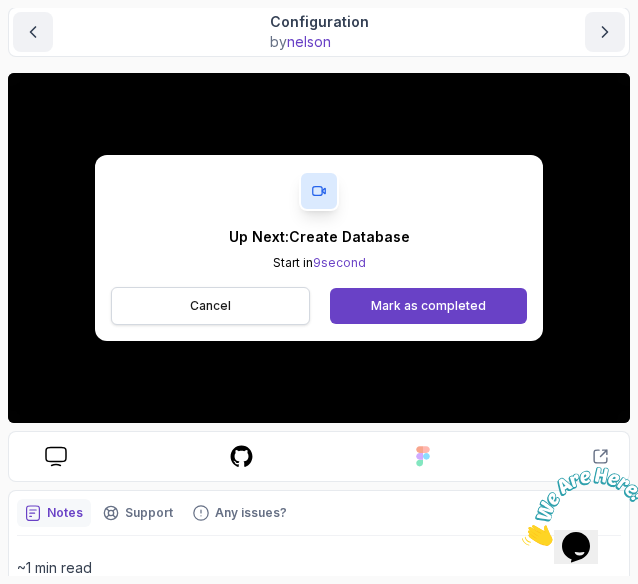 click on "Cancel" at bounding box center (210, 306) 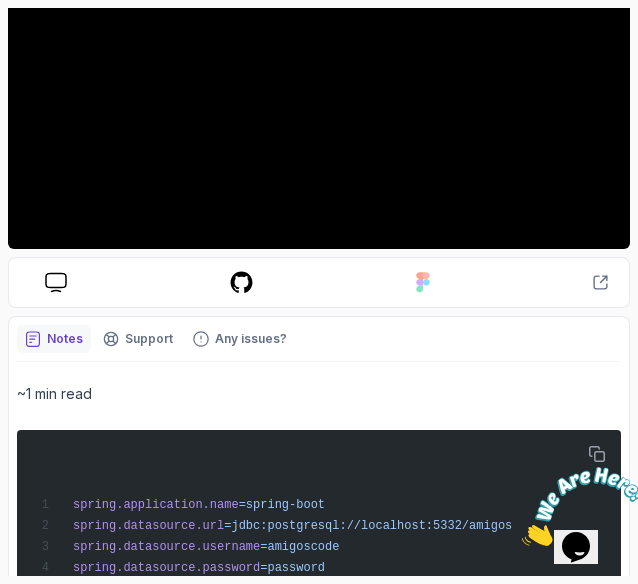 scroll, scrollTop: 520, scrollLeft: 0, axis: vertical 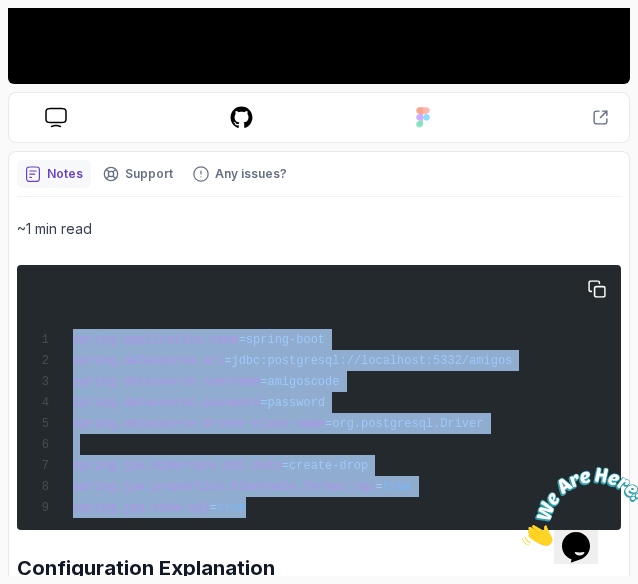 drag, startPoint x: 234, startPoint y: 506, endPoint x: 66, endPoint y: 332, distance: 241.86774 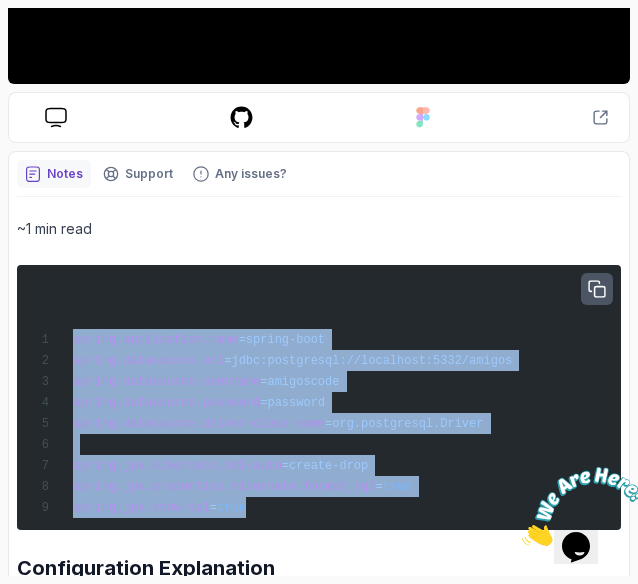 click 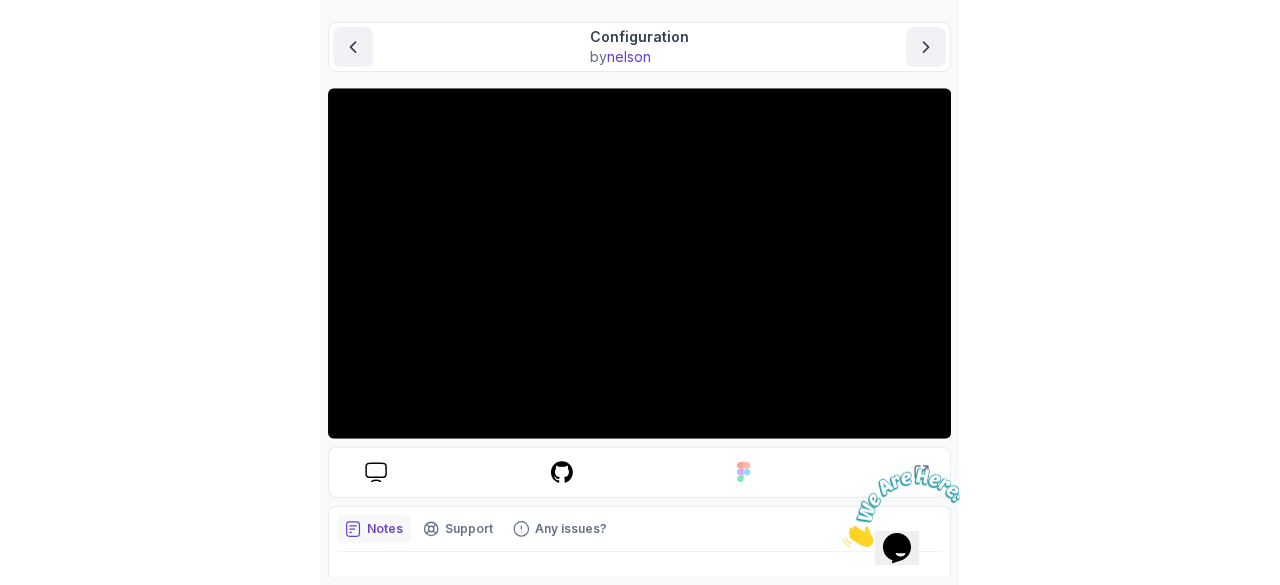 scroll, scrollTop: 167, scrollLeft: 0, axis: vertical 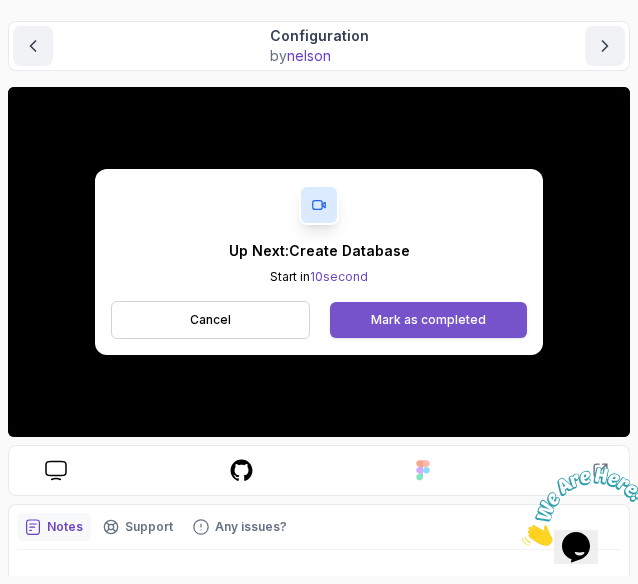 click on "Mark as completed" at bounding box center (428, 320) 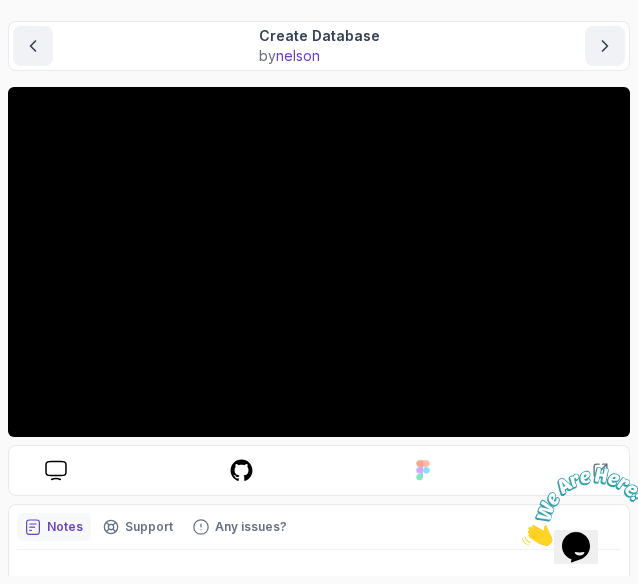 click on "My Courses Spring Boot for Beginners 79  Points 1 Sajid Sultan Student 7 - Databases Setup  48 % completed Databases Setup Create Database Create Database by  nelson Slides Repo Designs Design not available Share Notes Support Any issues? Slides Repo Designs Design not available Share ~1 min read Commands used
docker  compose  ps
docker  exec  -it  postgres-spring-boot  bash
psql  -U  amigoscode
CREATE  DATABASE  amigos ;" at bounding box center [319, 292] 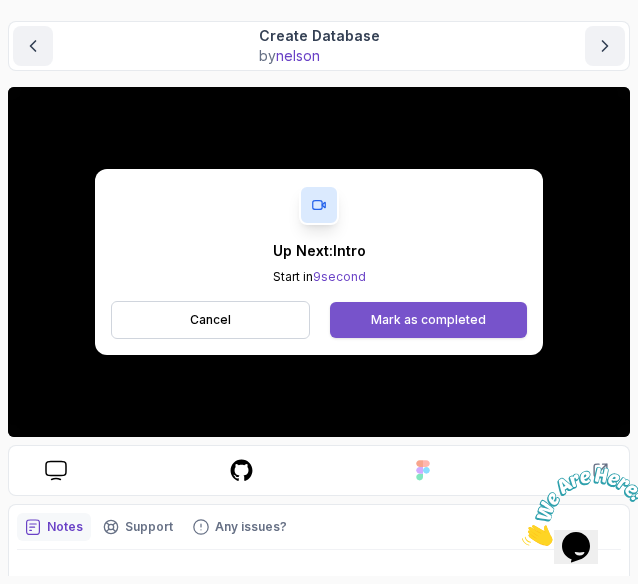 click on "Mark as completed" at bounding box center [428, 320] 